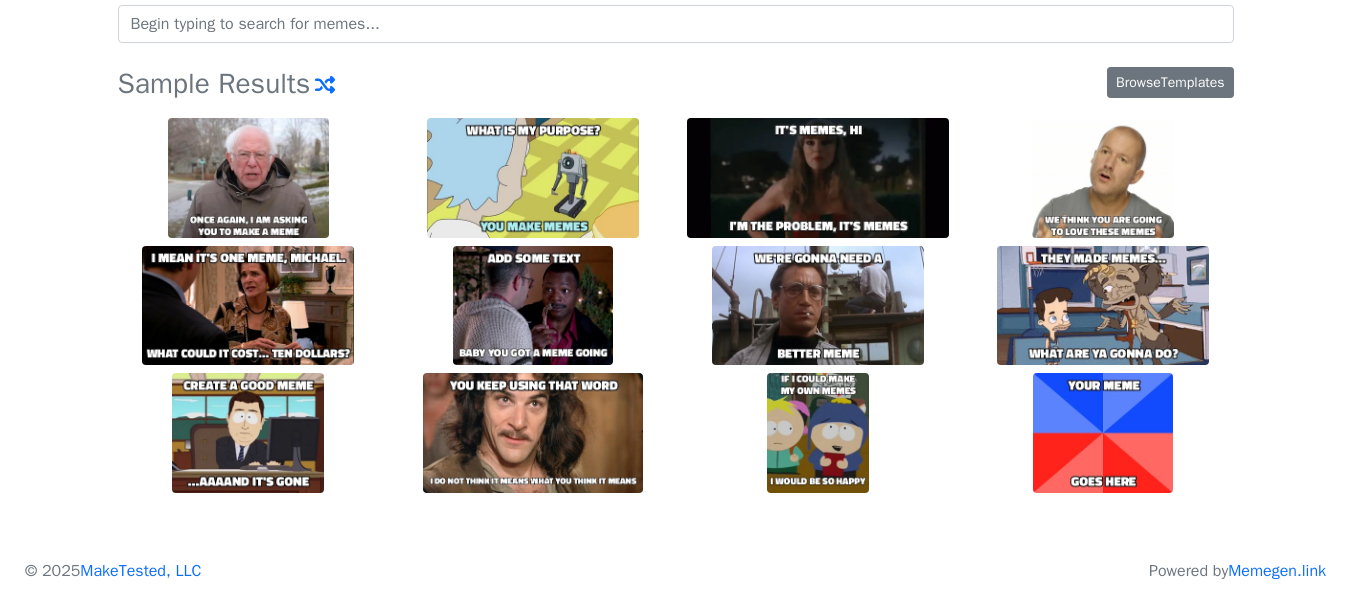 scroll, scrollTop: 0, scrollLeft: 0, axis: both 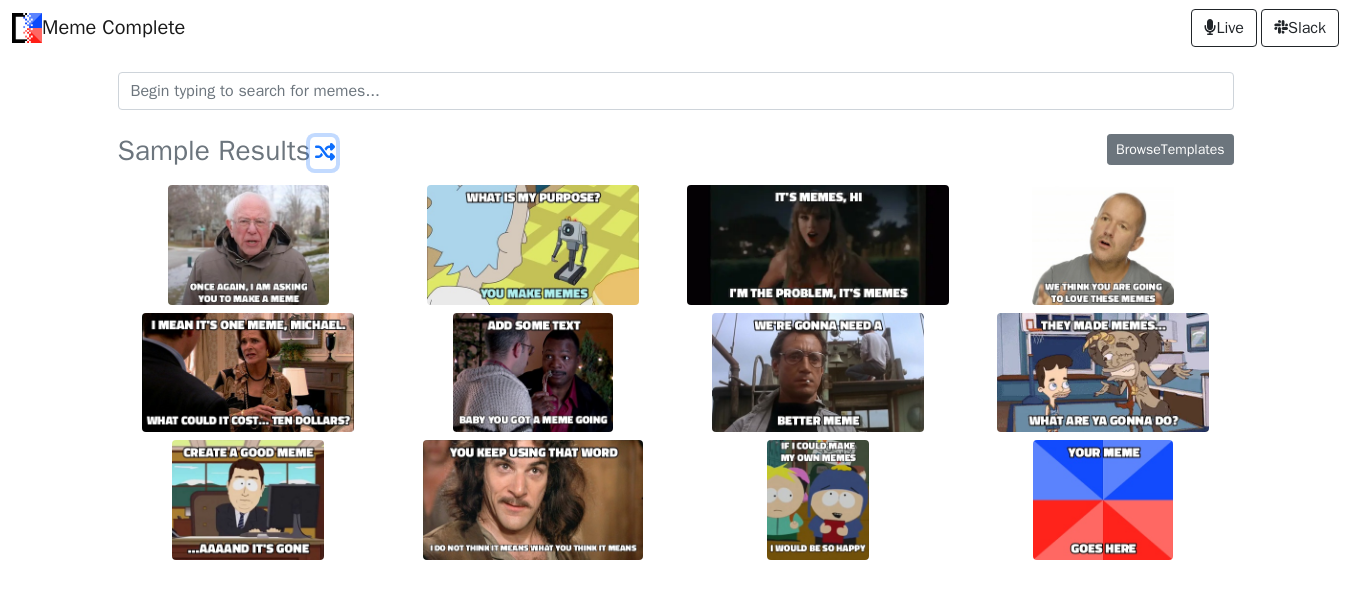 click at bounding box center [323, 153] 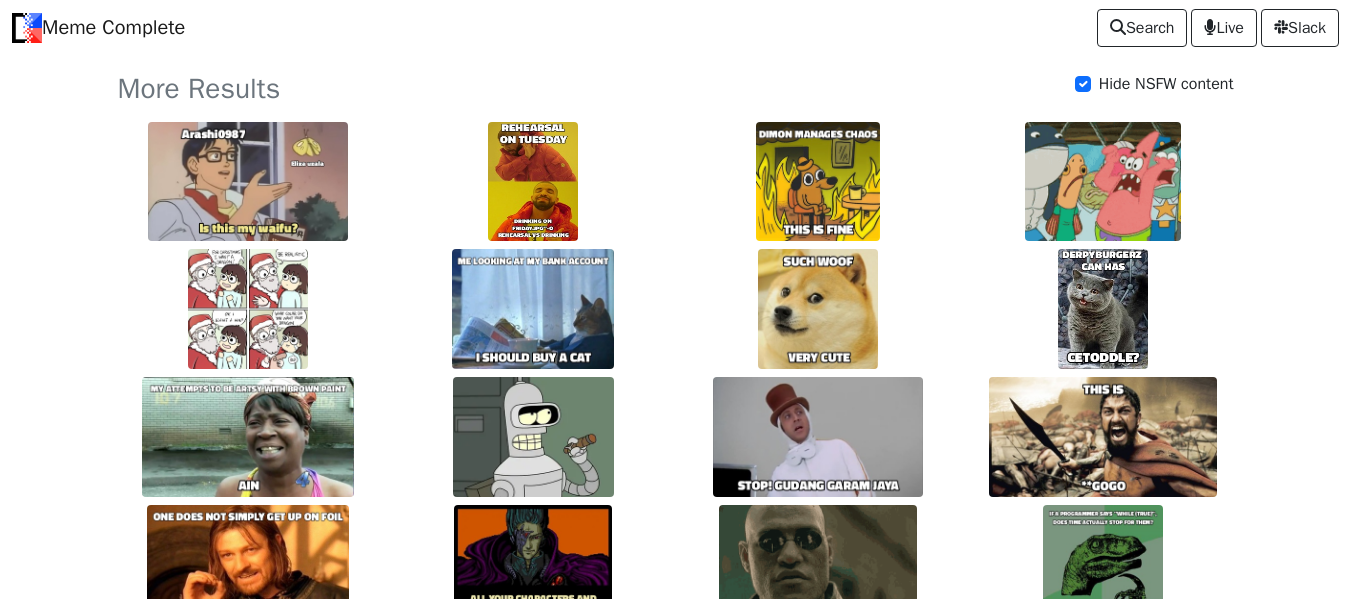 scroll, scrollTop: 0, scrollLeft: 0, axis: both 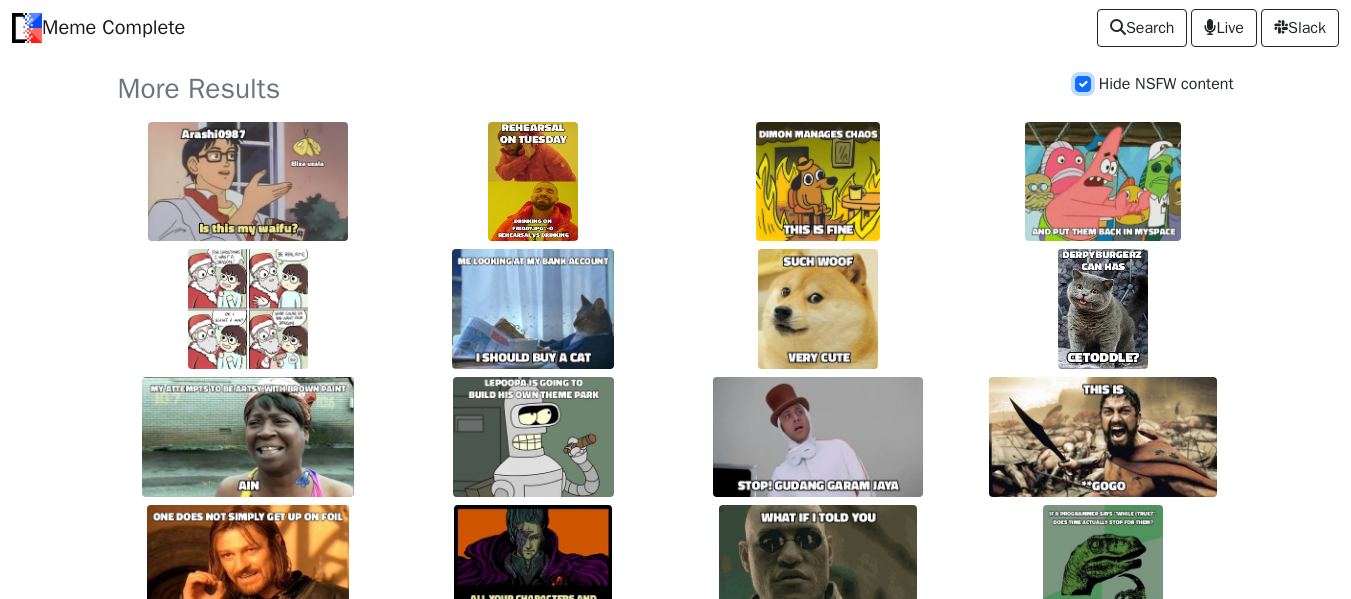 click on "Hide NSFW content" at bounding box center [1083, 84] 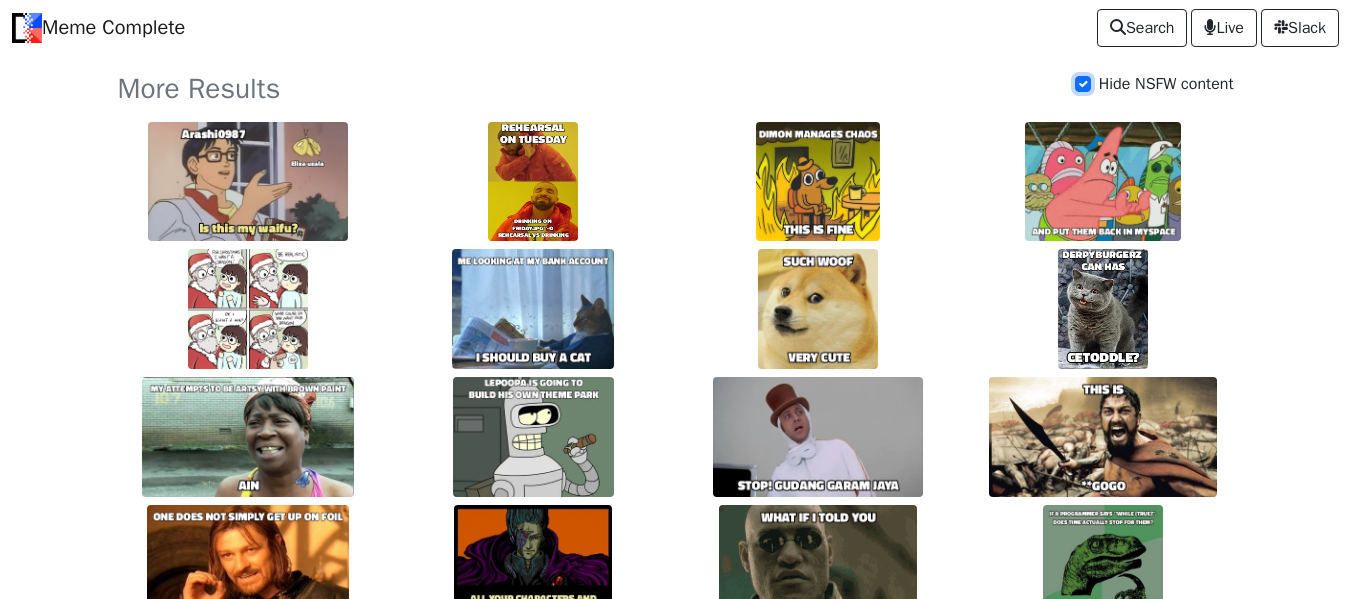 checkbox on "false" 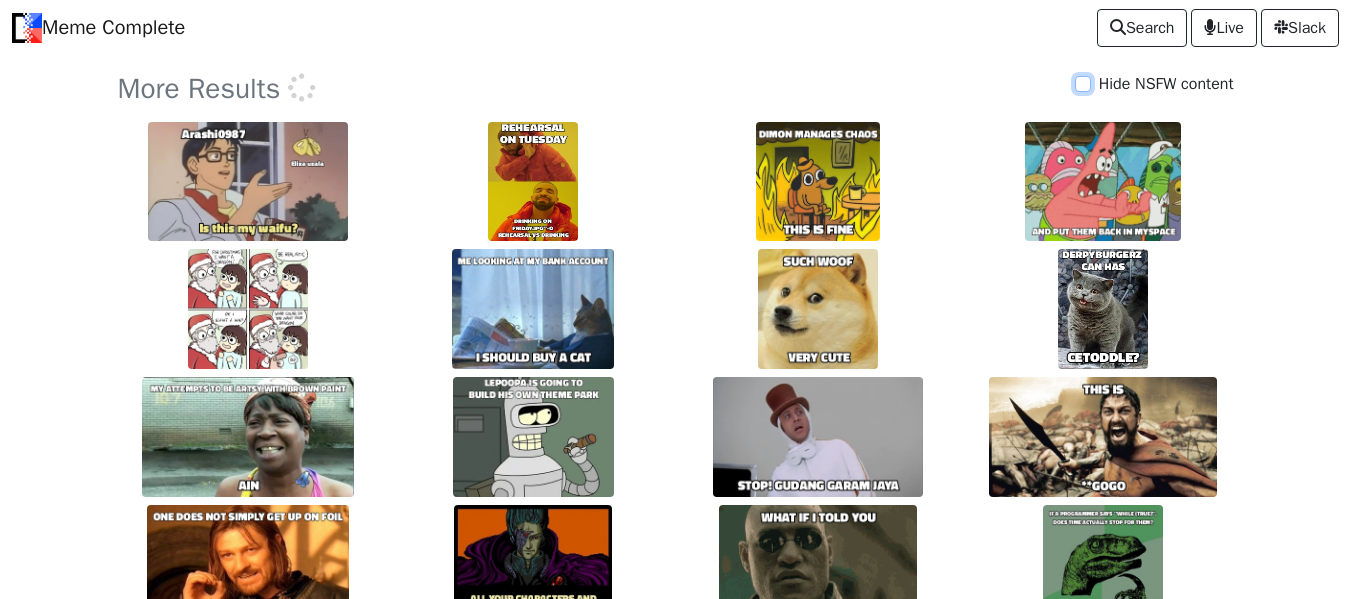 scroll, scrollTop: 387, scrollLeft: 0, axis: vertical 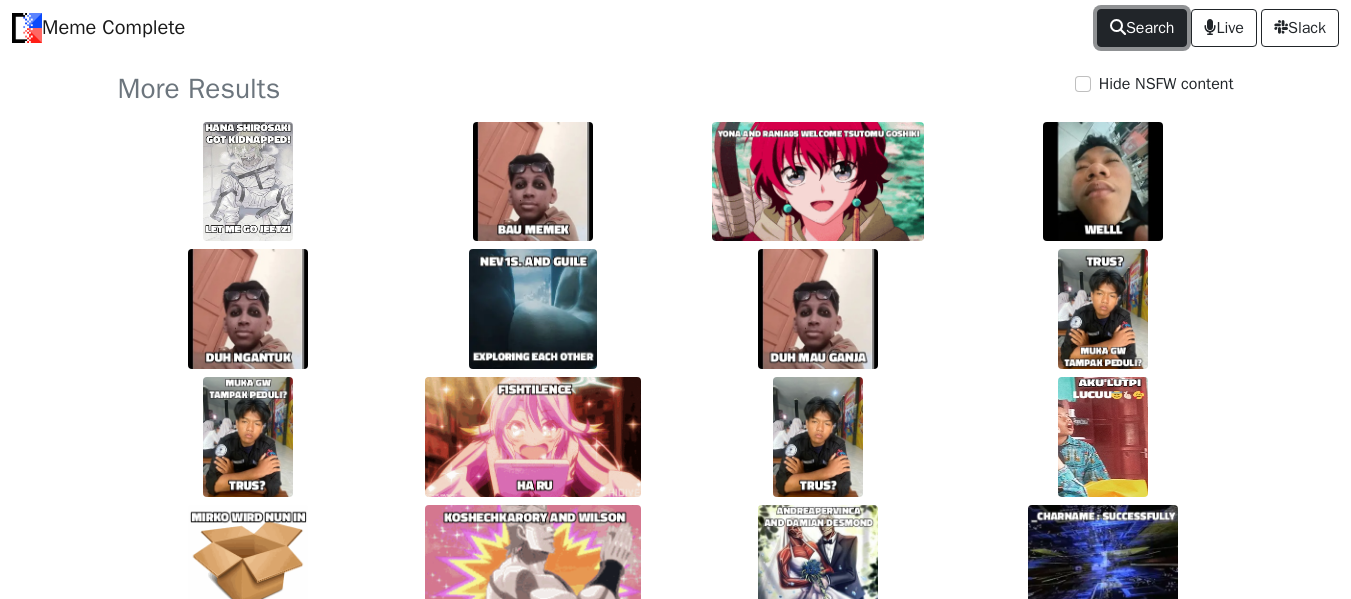 click on "Search" at bounding box center (1142, 28) 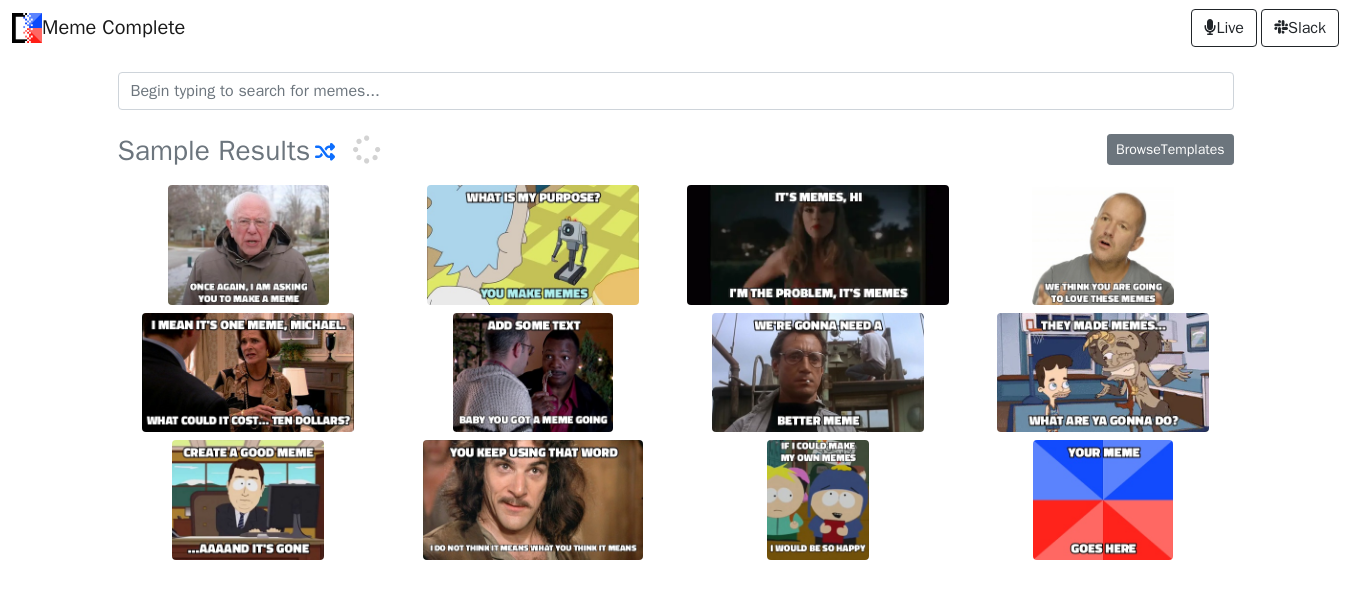 scroll, scrollTop: 0, scrollLeft: 0, axis: both 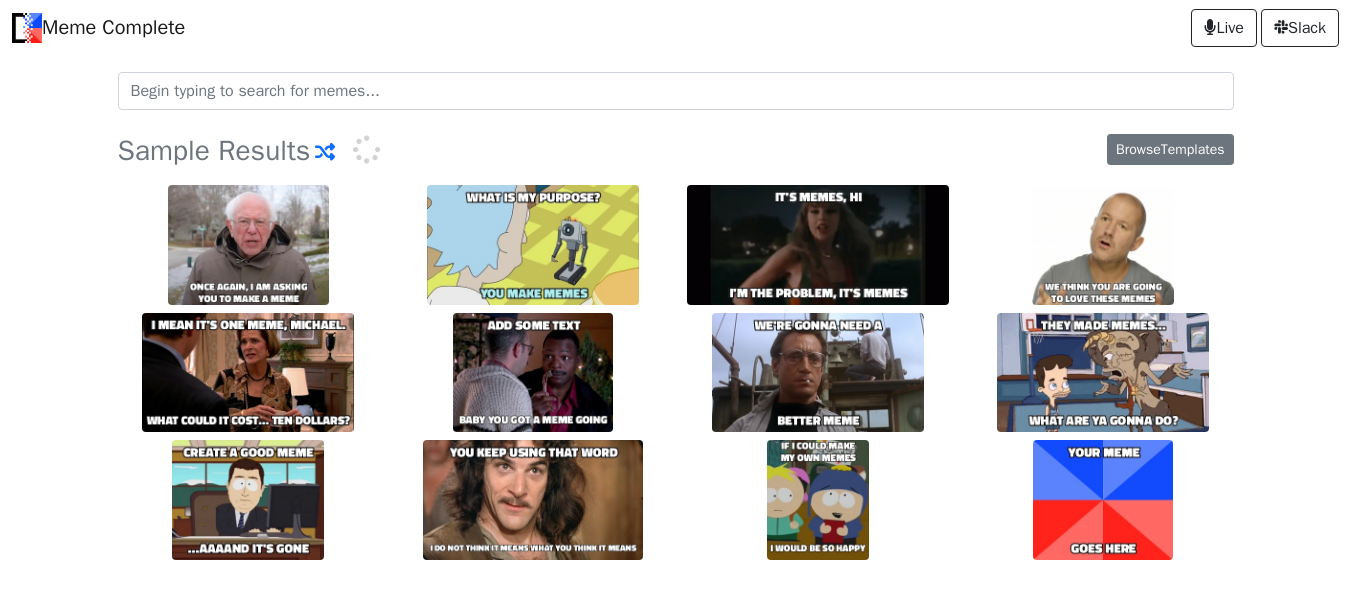 click at bounding box center (676, 91) 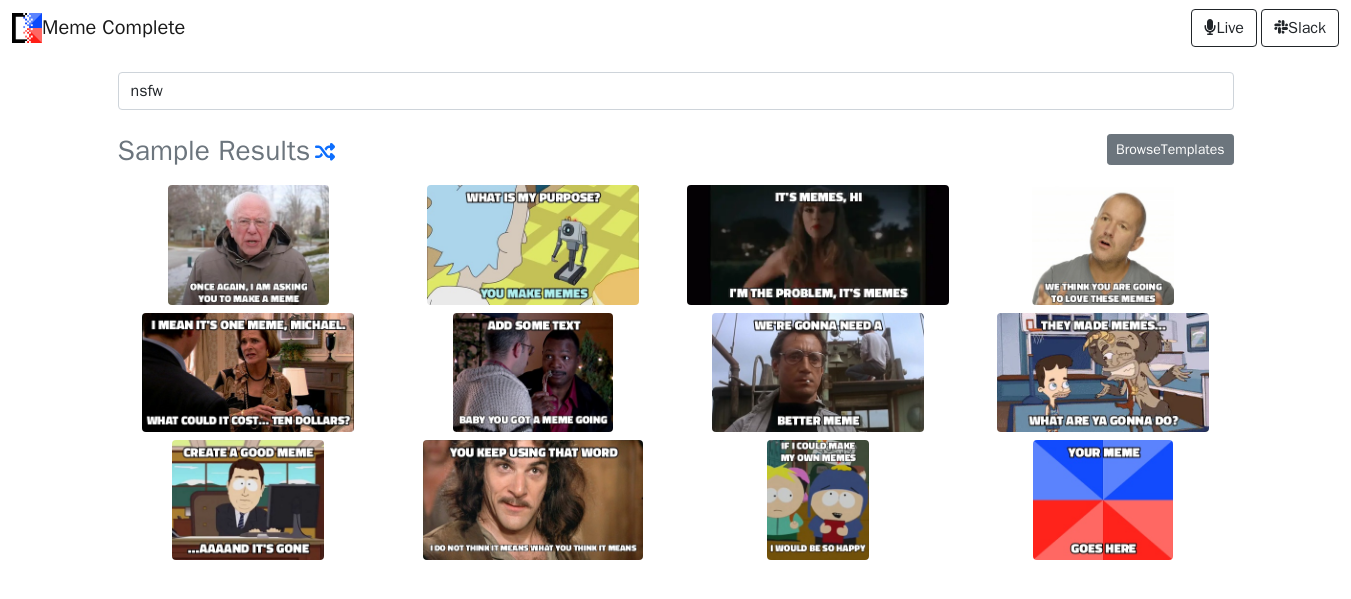 type on "nsfw" 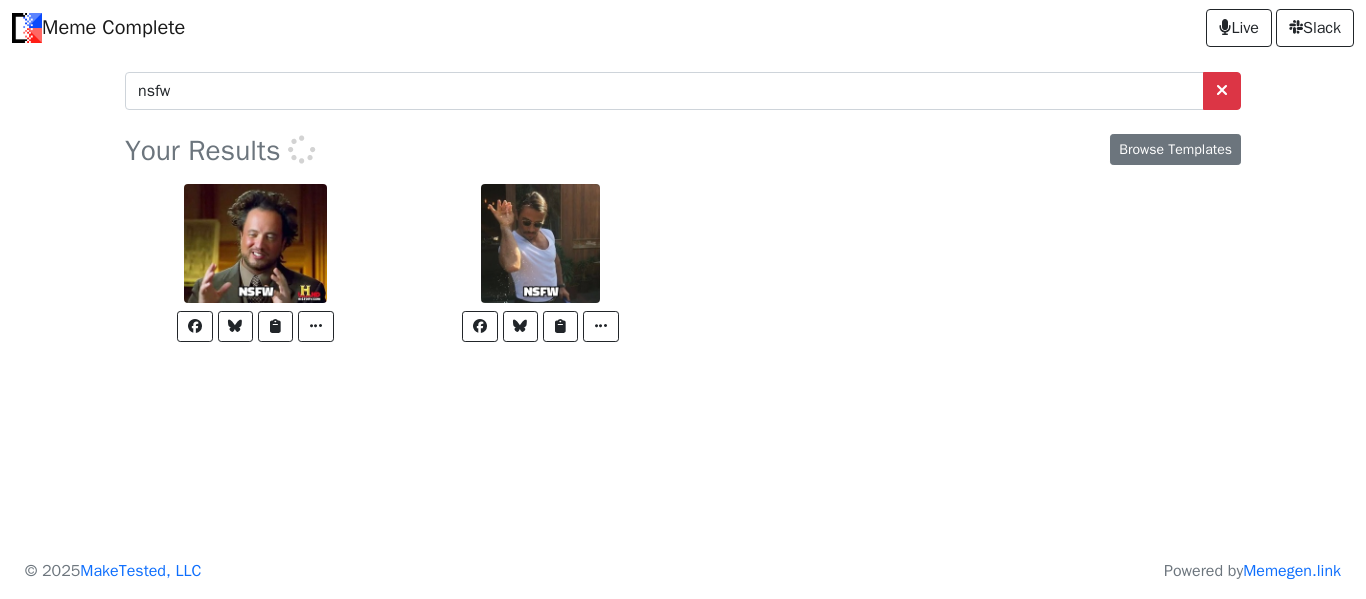 scroll, scrollTop: 0, scrollLeft: 0, axis: both 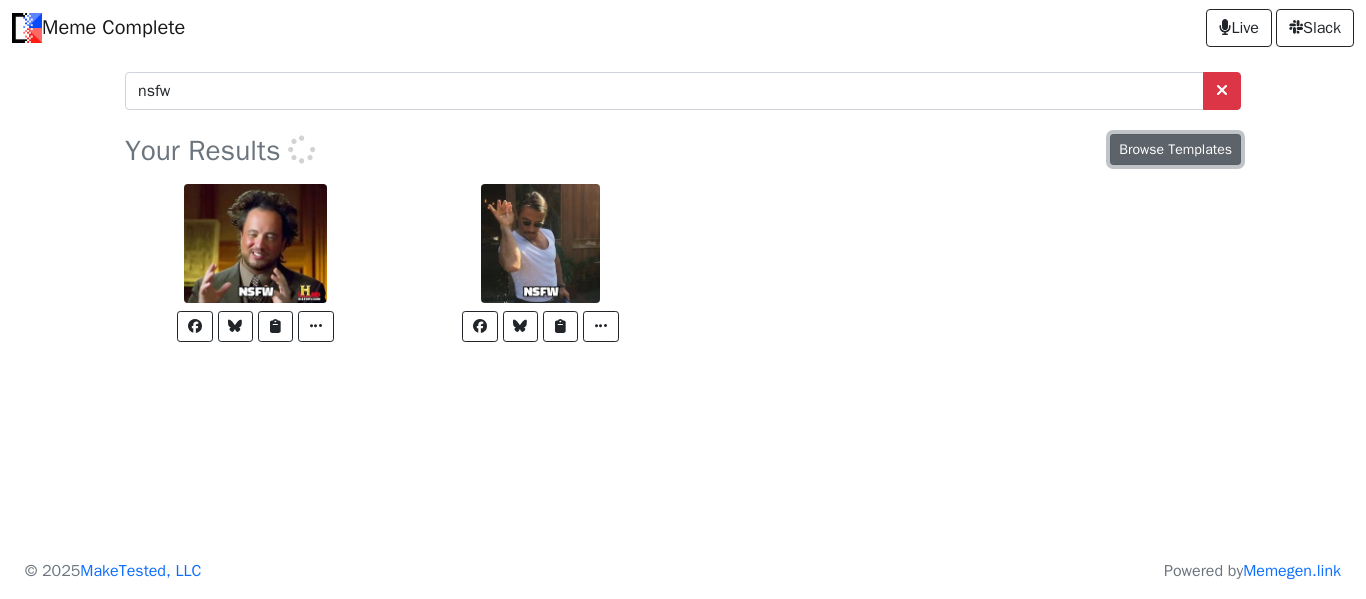 click on "Browse Templates" at bounding box center [1175, 149] 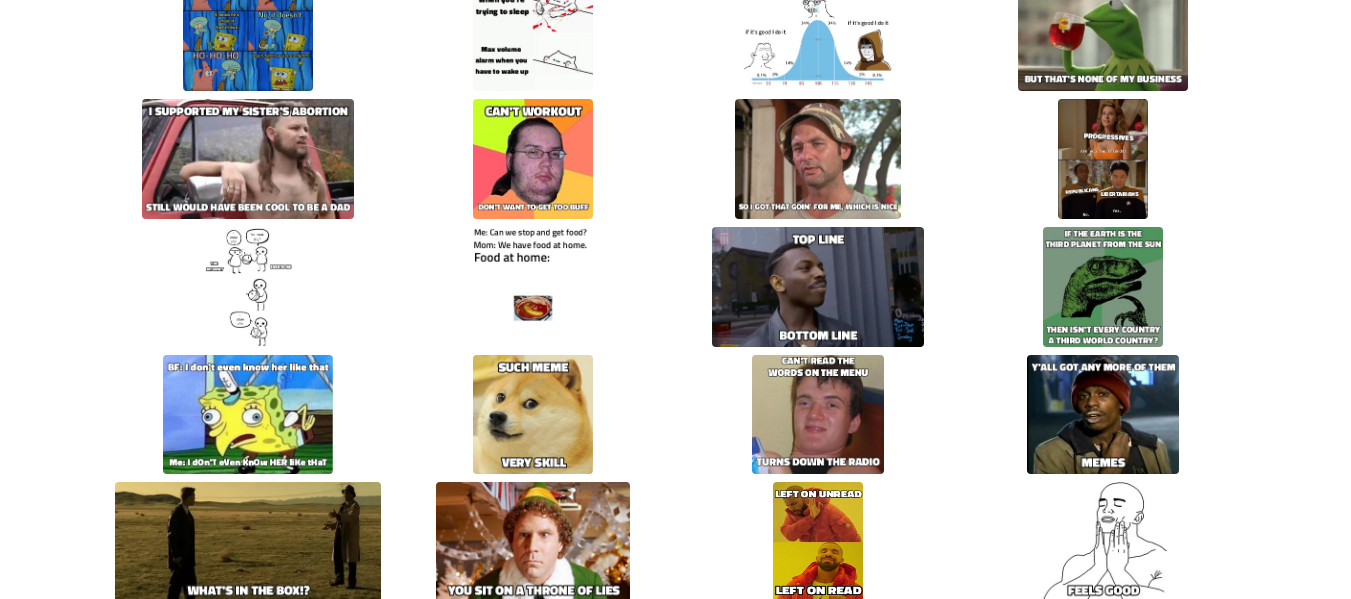 scroll, scrollTop: 0, scrollLeft: 0, axis: both 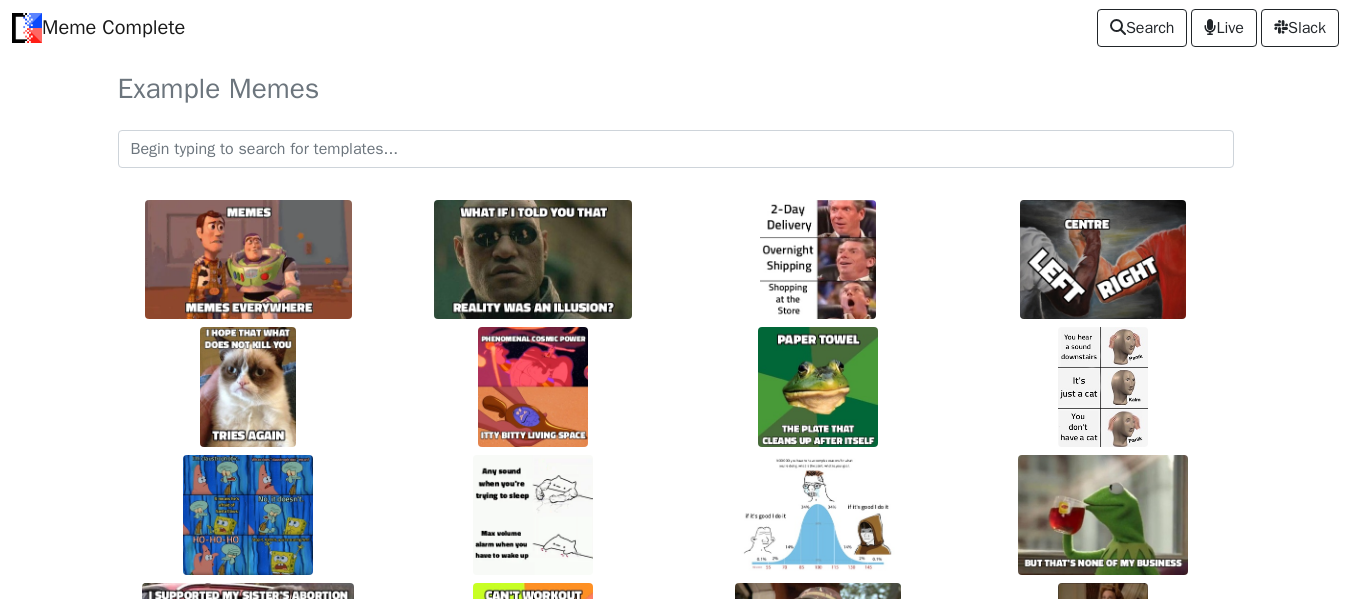 click at bounding box center (676, 149) 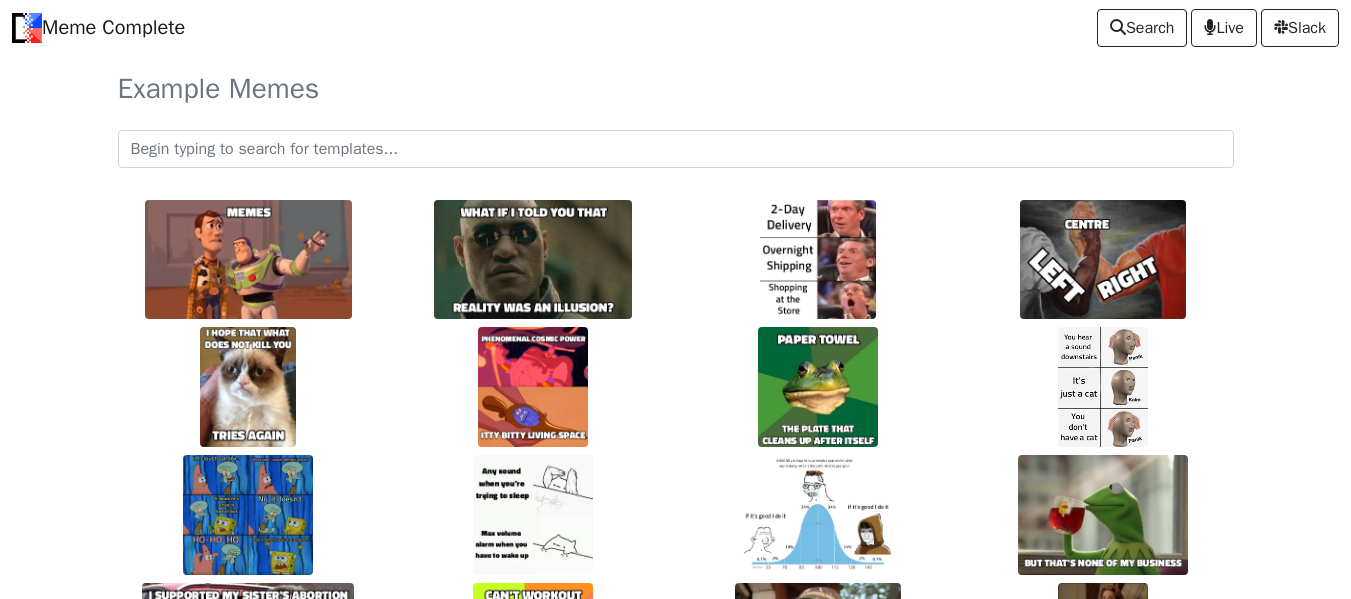 click on "Meme Complete" at bounding box center (98, 28) 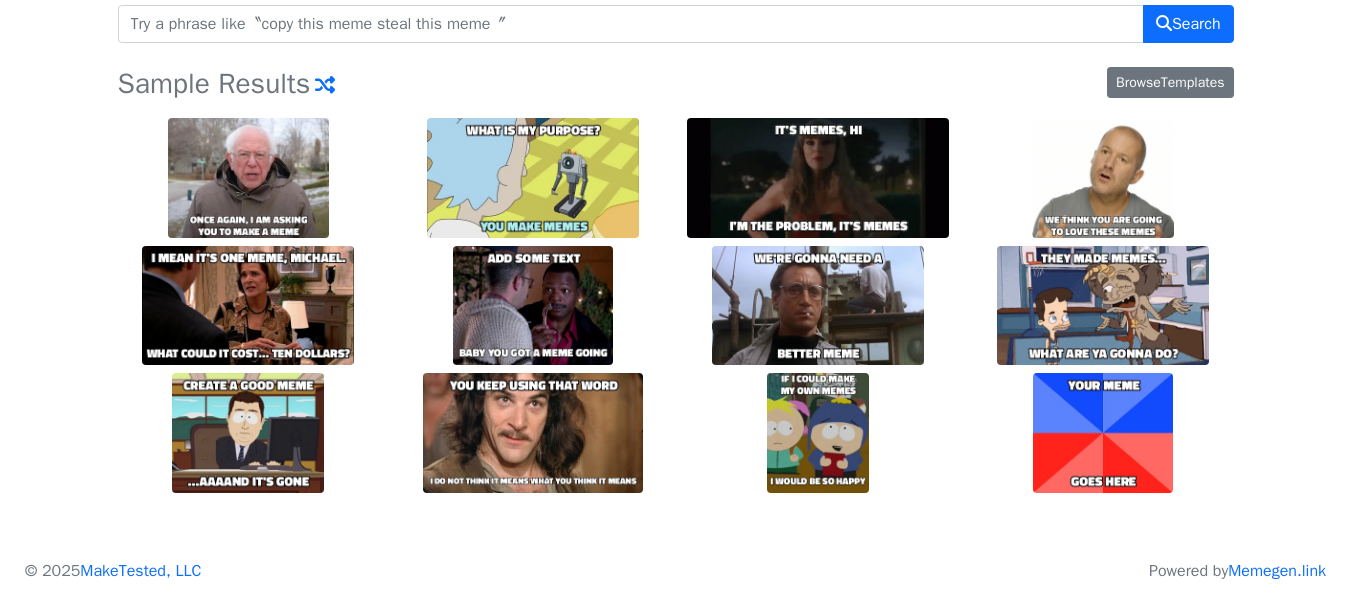 scroll, scrollTop: 0, scrollLeft: 0, axis: both 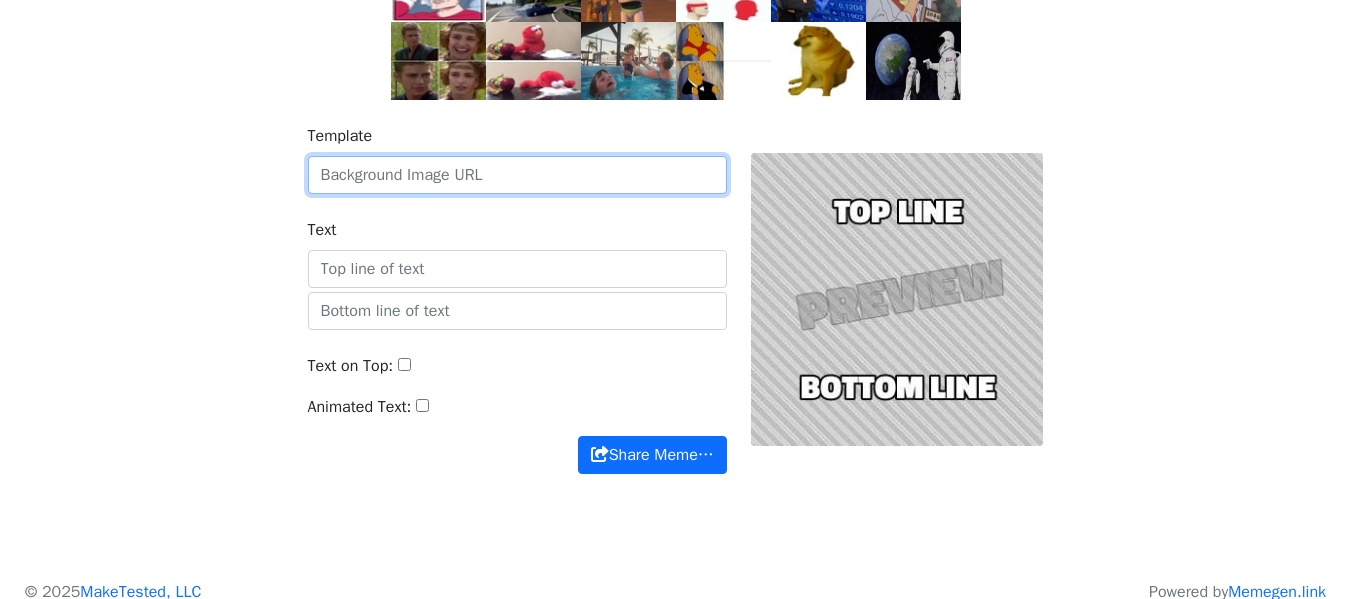 paste on "https://i.imgur.com/5RPss3o.png" 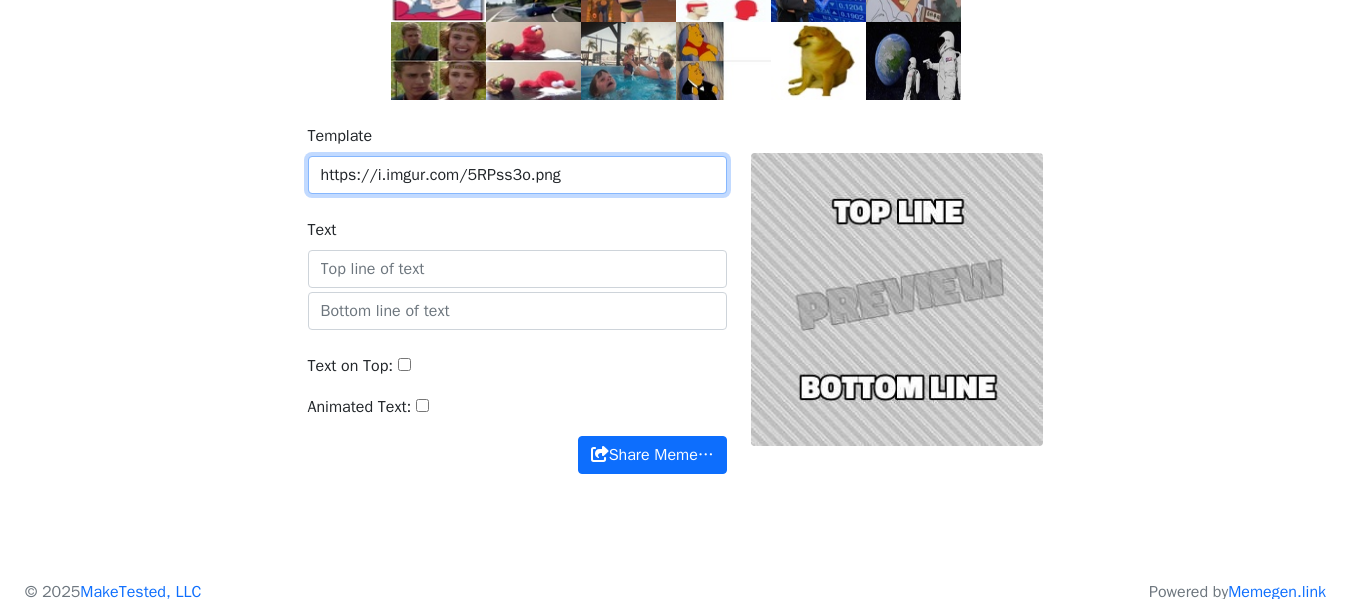 click on "https://i.imgur.com/5RPss3o.png" at bounding box center (517, 175) 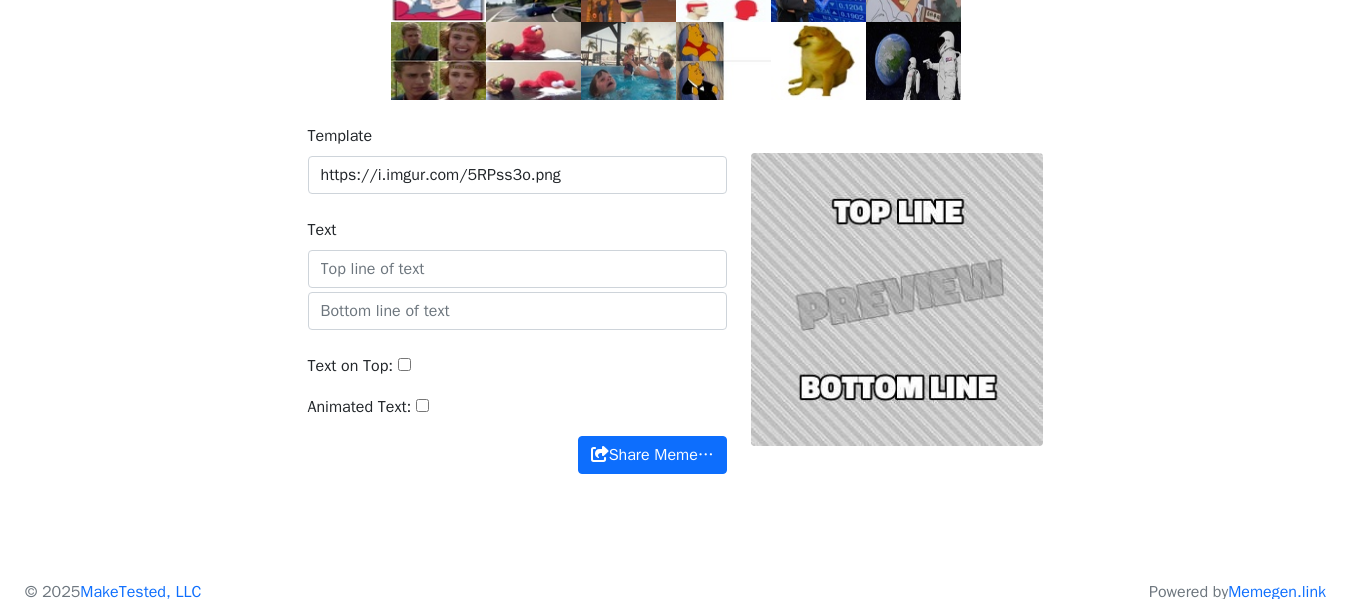 click on "Text" at bounding box center [517, 253] 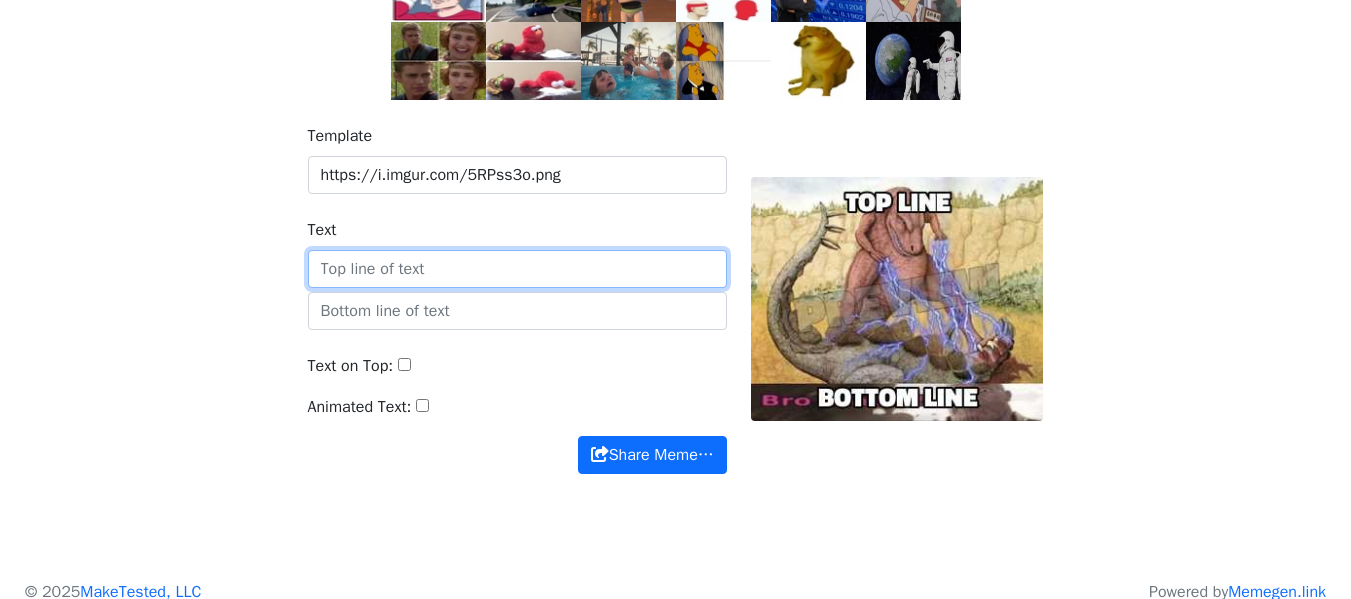 click on "Text" at bounding box center [517, 269] 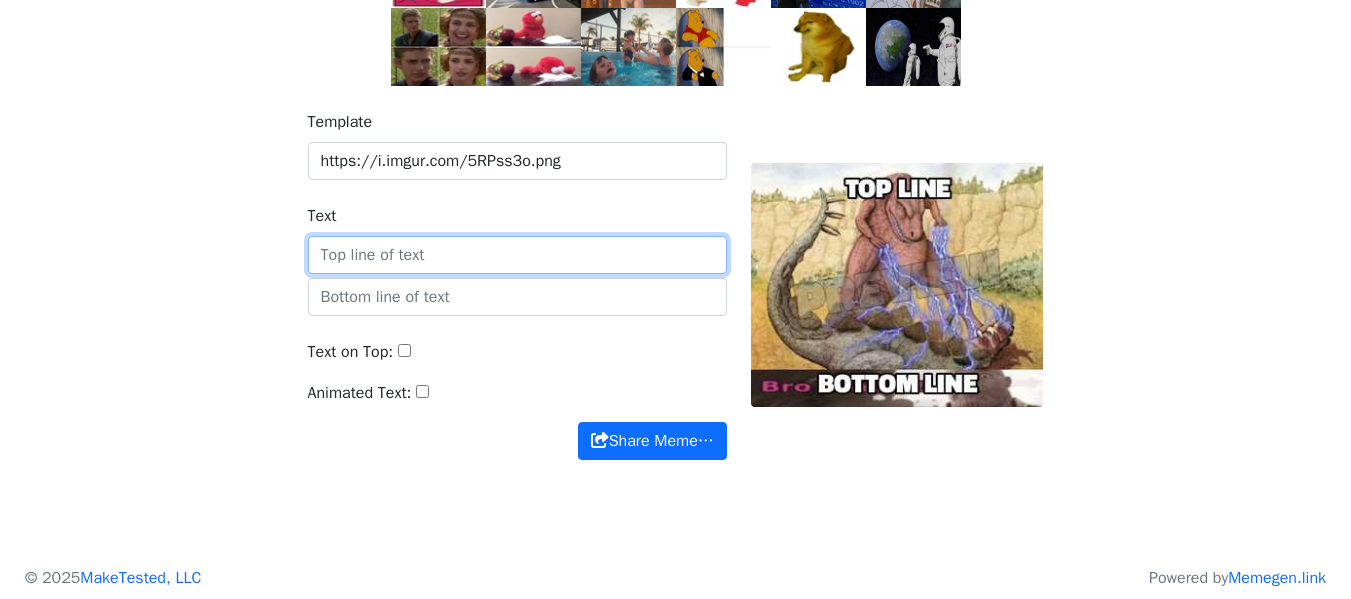 scroll, scrollTop: 338, scrollLeft: 0, axis: vertical 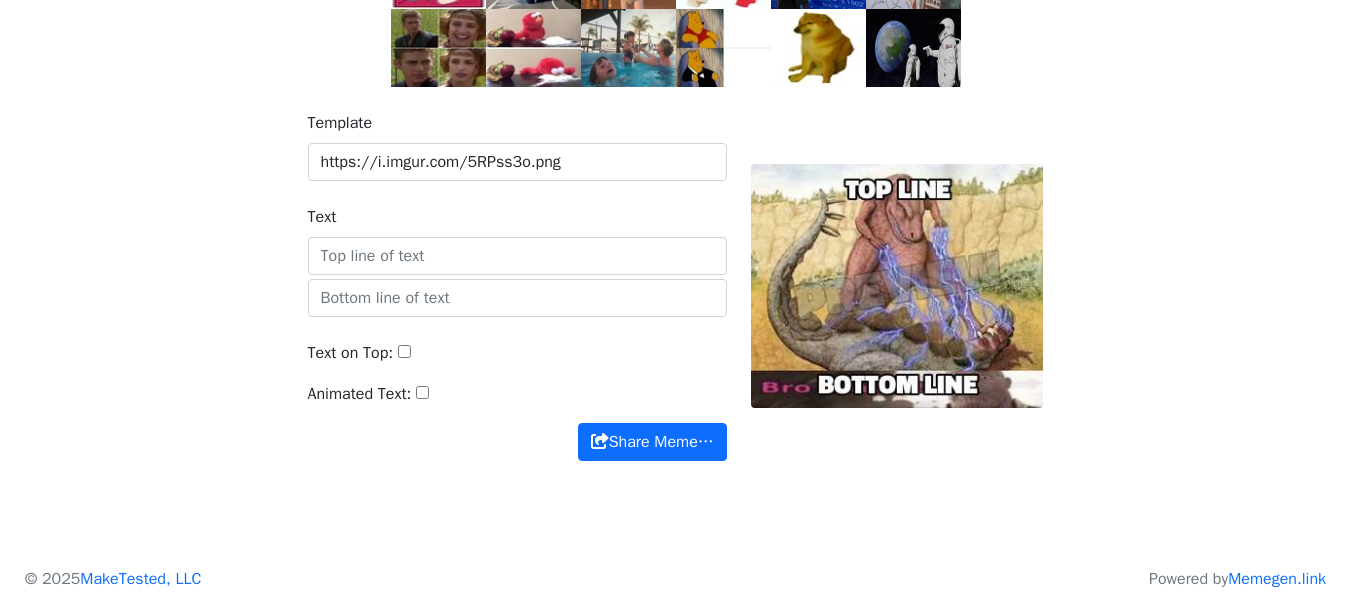 click on "Text on Top:" at bounding box center (404, 351) 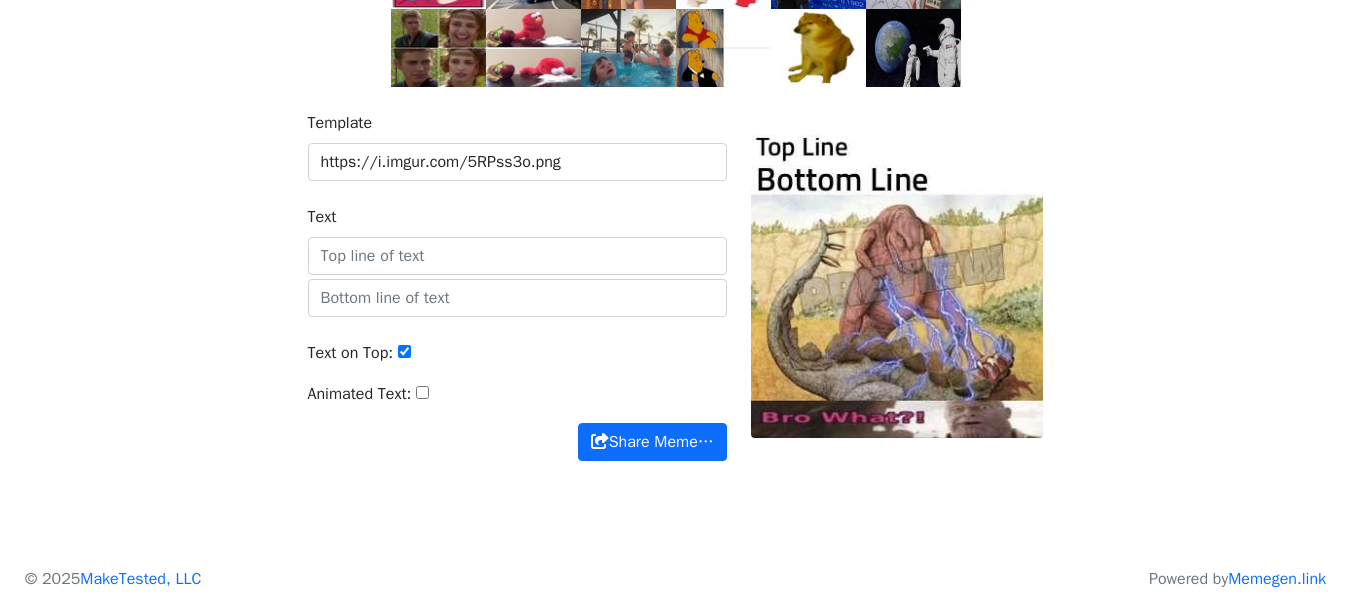 click on "Animated Text:" at bounding box center [422, 392] 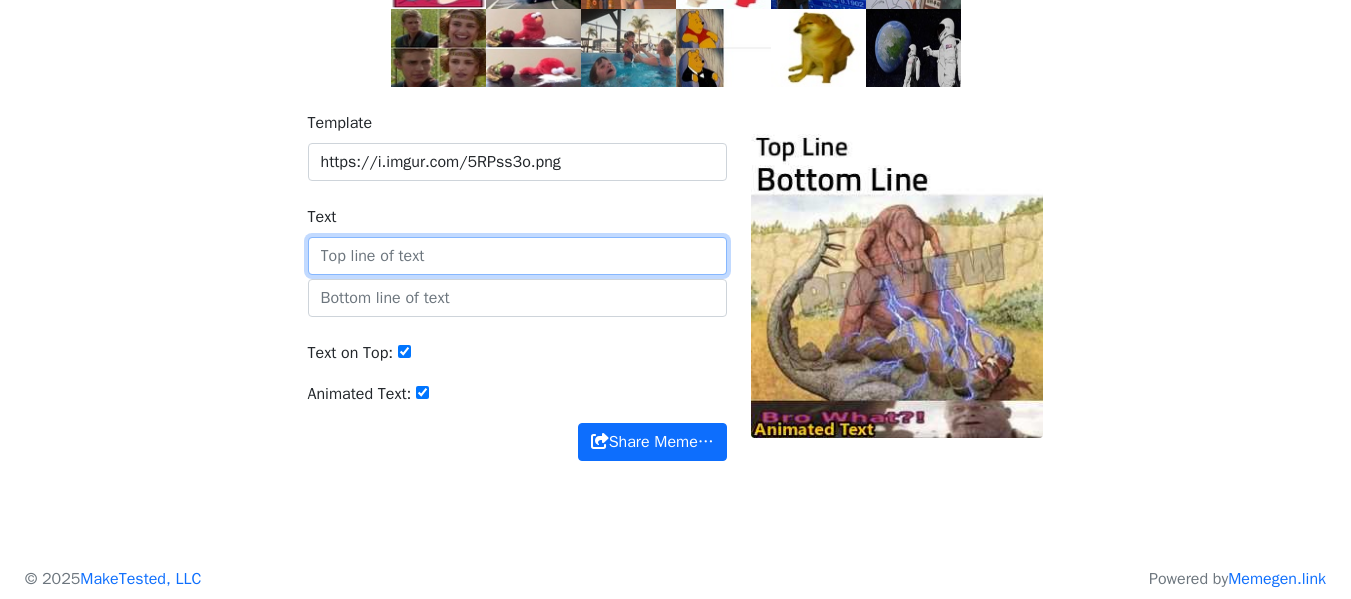 click on "Text" at bounding box center [517, 256] 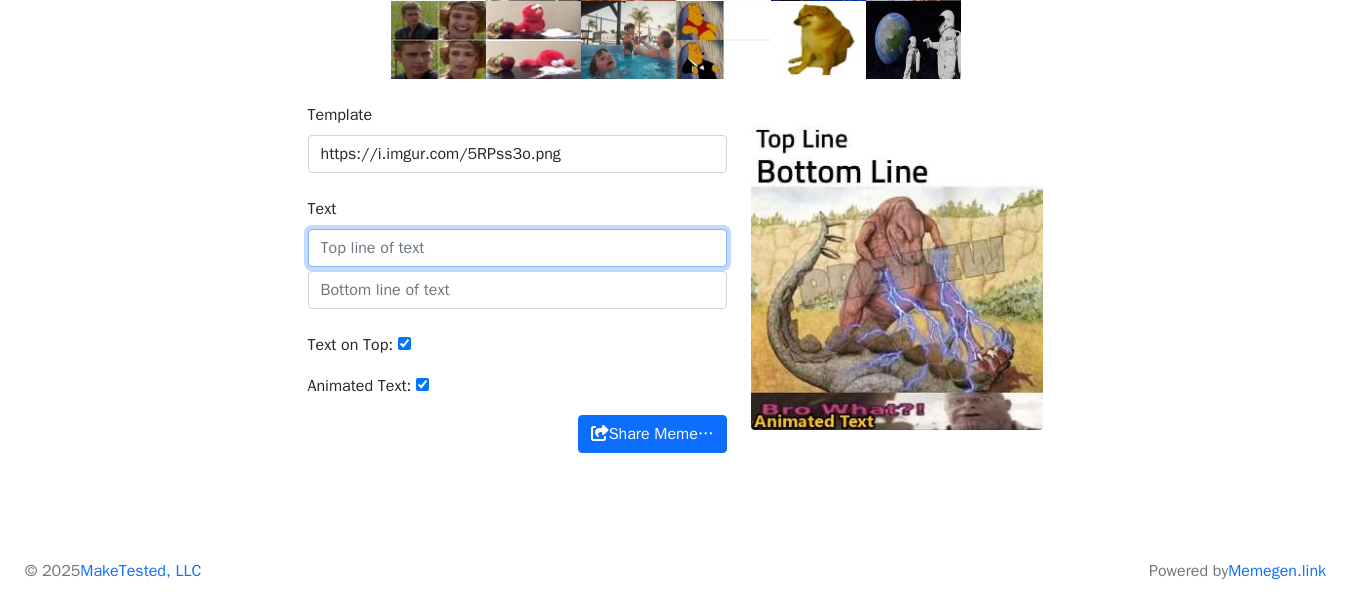 scroll, scrollTop: 348, scrollLeft: 0, axis: vertical 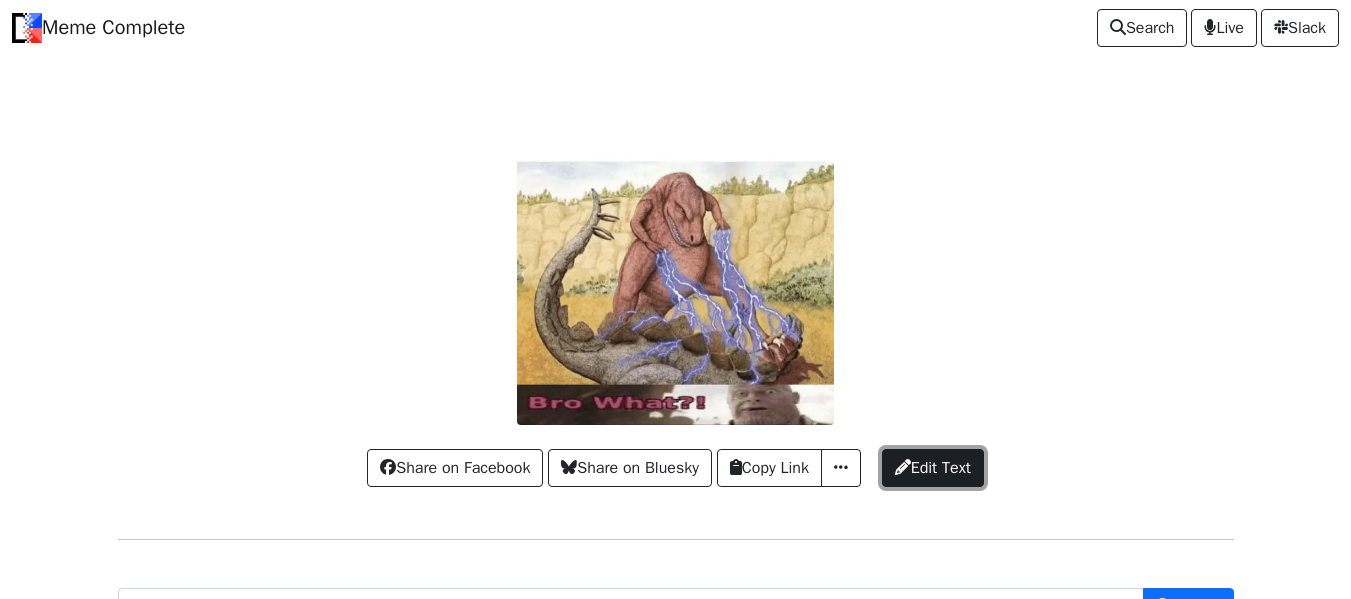 click on "Edit Text" at bounding box center (933, 468) 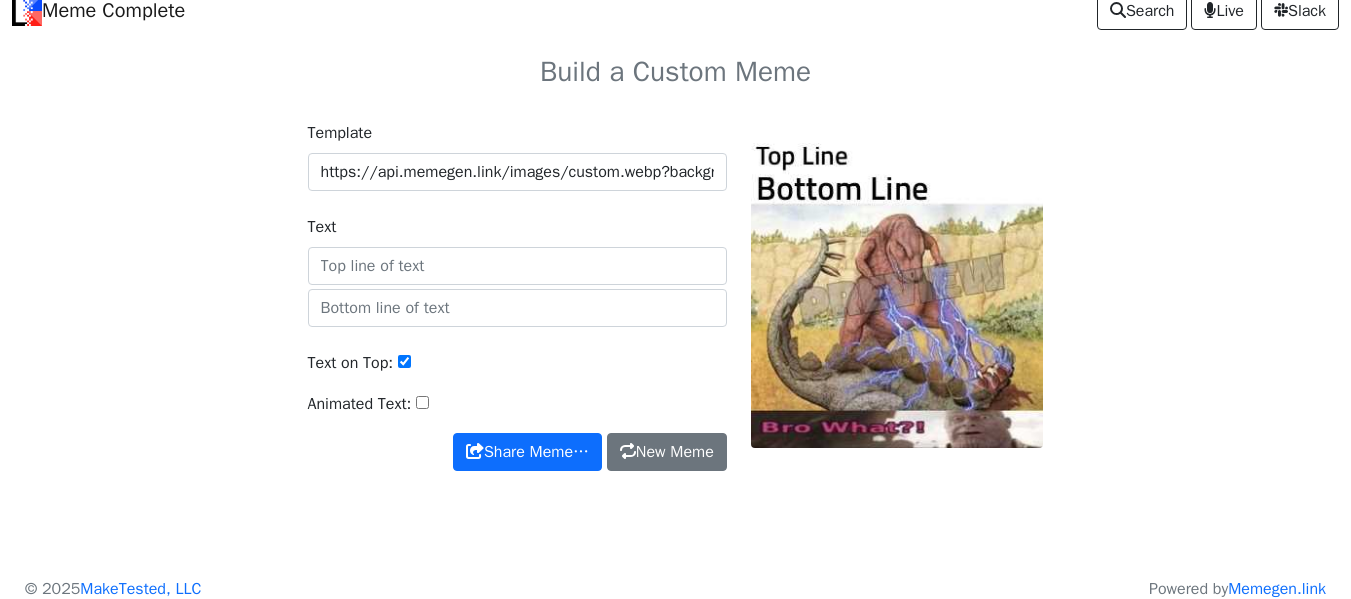 scroll, scrollTop: 37, scrollLeft: 0, axis: vertical 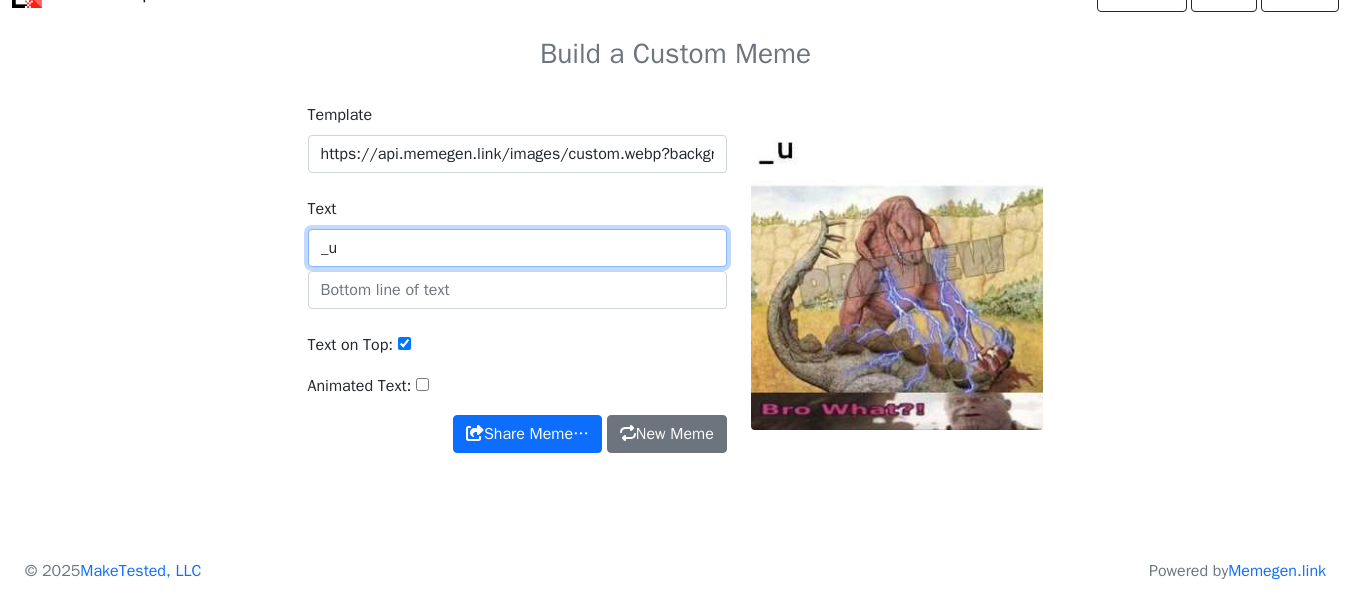 type on "_" 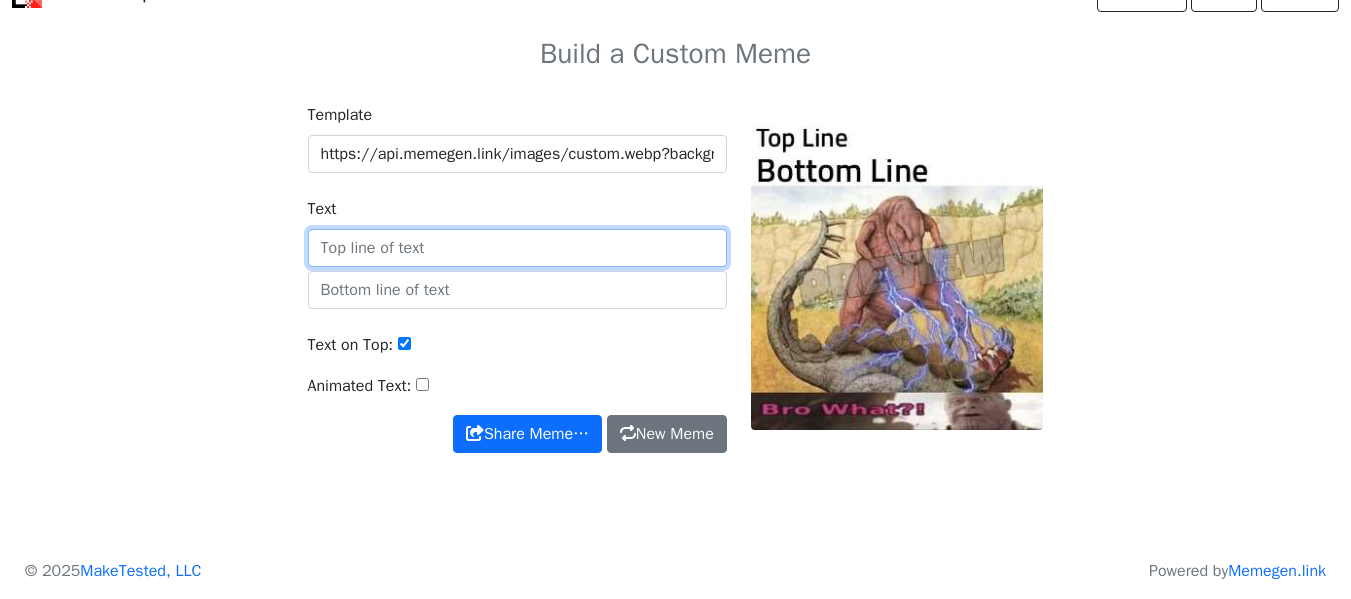 type on "_" 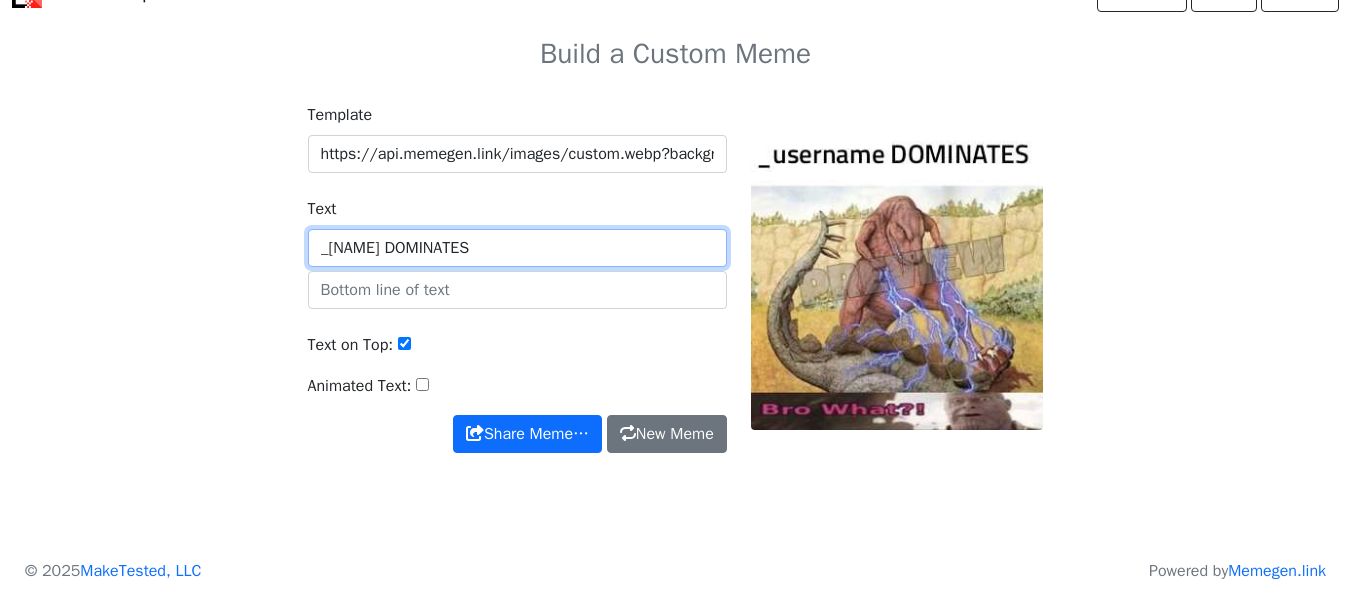 type on "_username DOMINATES" 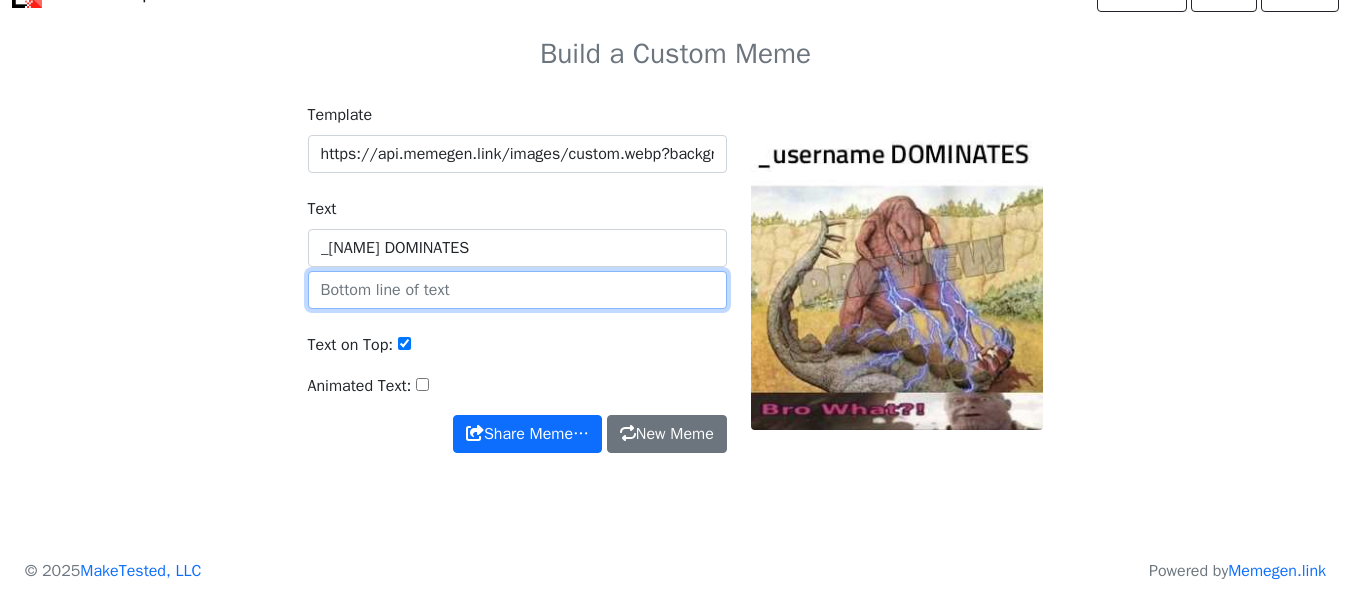 click at bounding box center [517, 290] 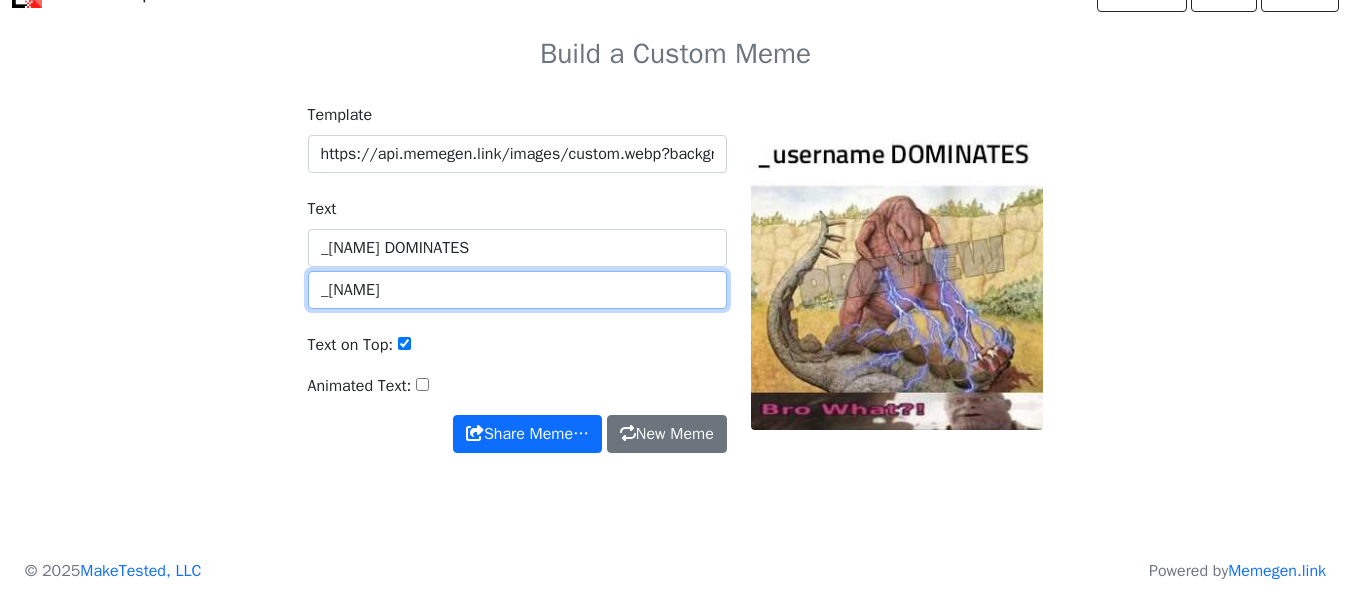 type on "_charname" 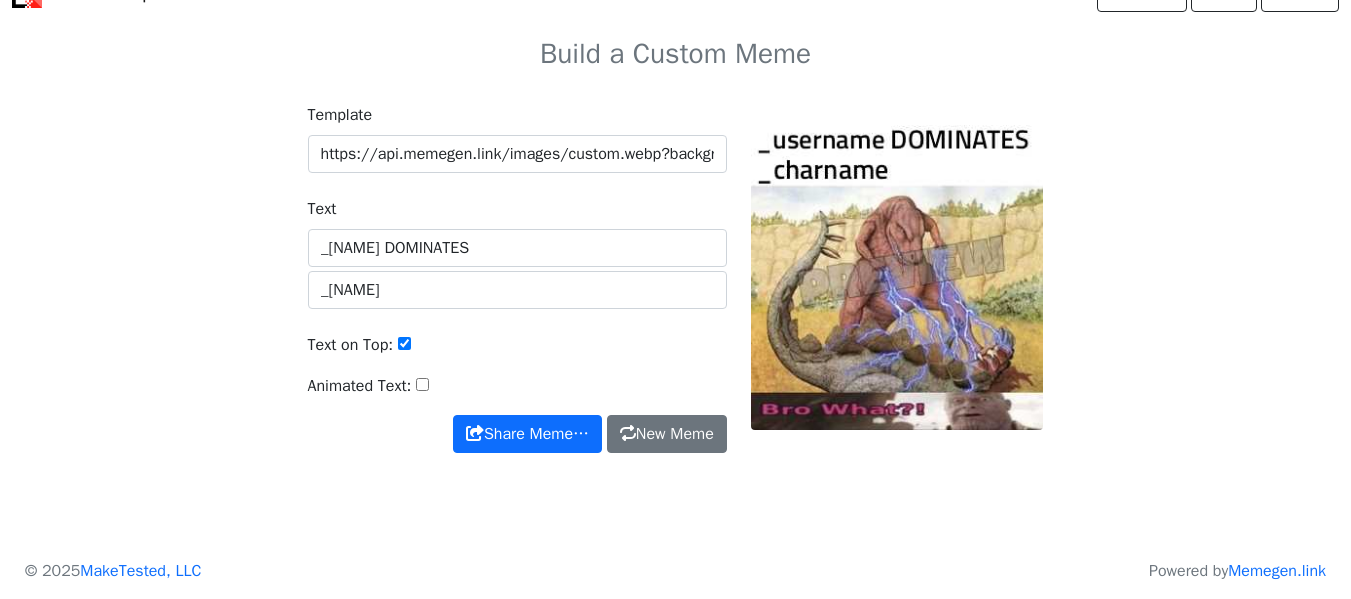 click on "Text
_username DOMINATES" at bounding box center [517, 232] 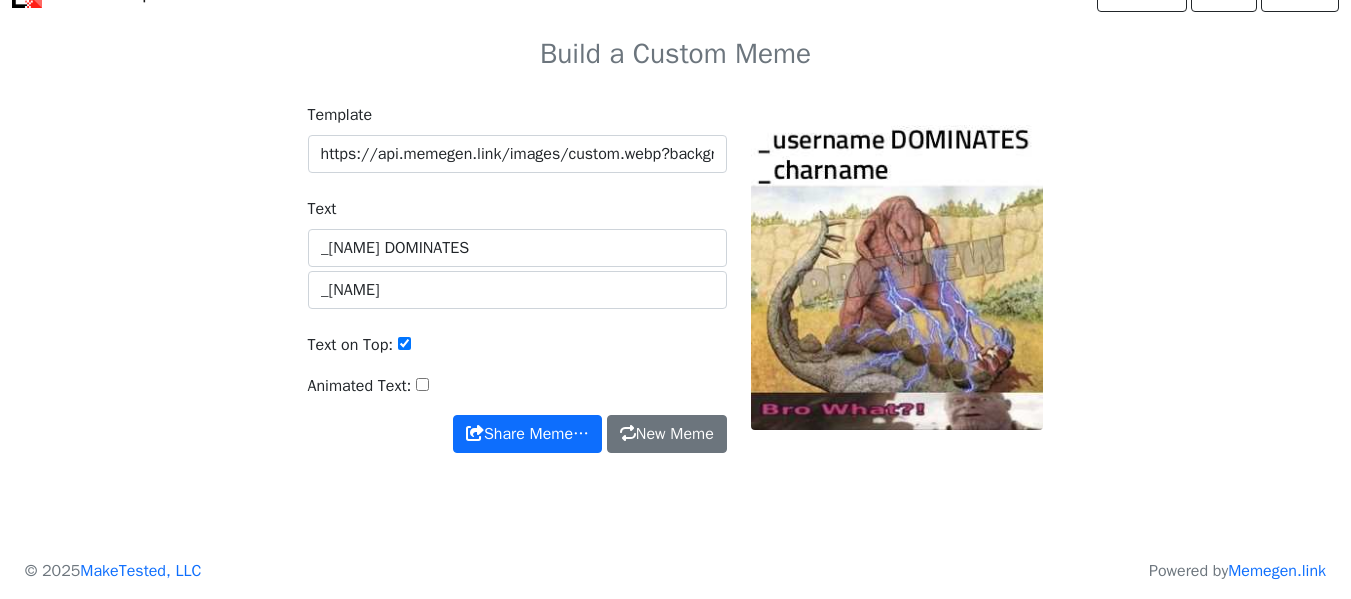 click on "Animated Text:" at bounding box center [422, 384] 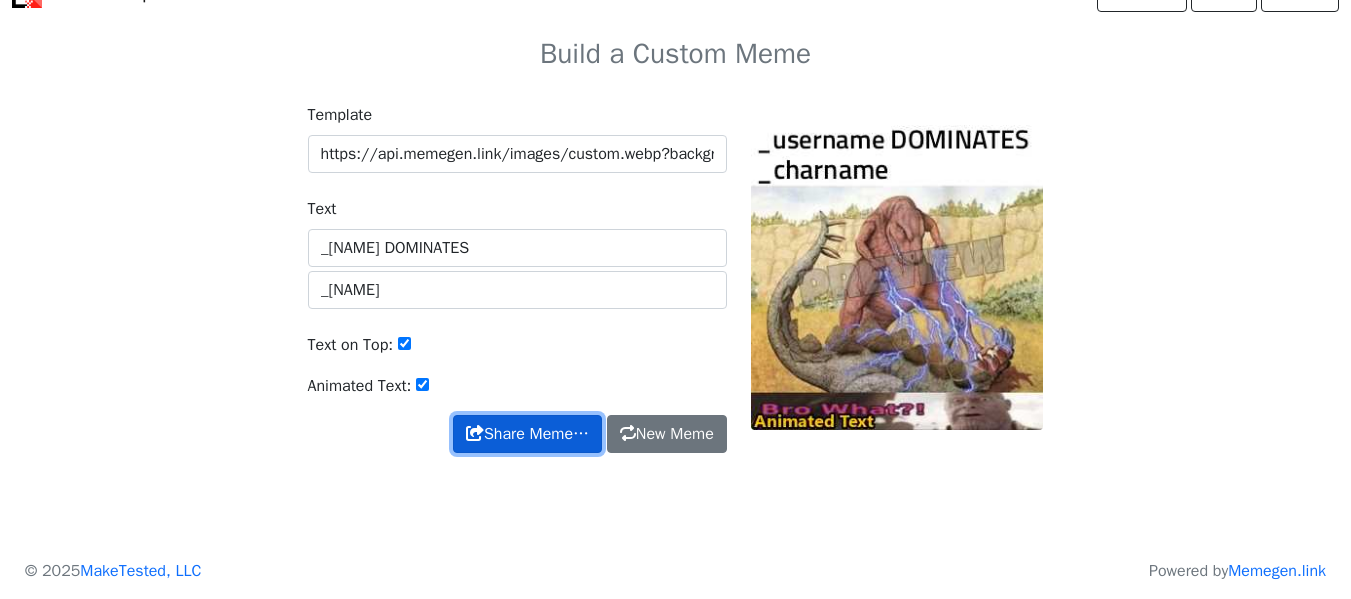 click on "Share Meme…" at bounding box center (527, 434) 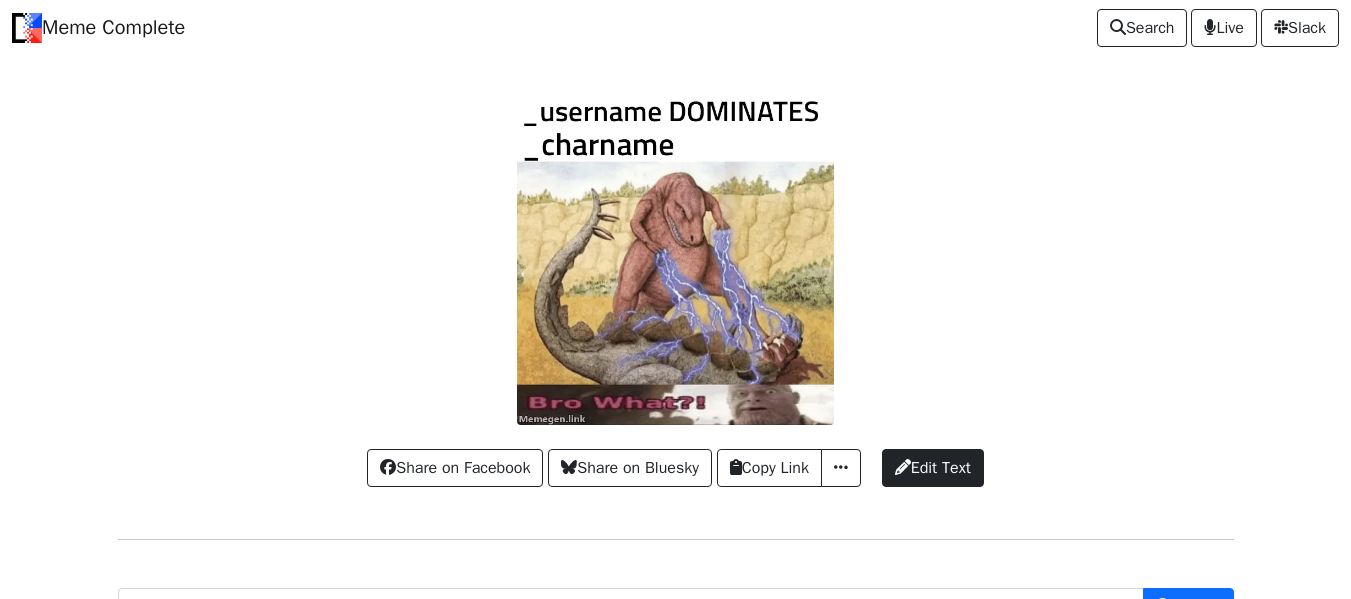 scroll, scrollTop: 37, scrollLeft: 0, axis: vertical 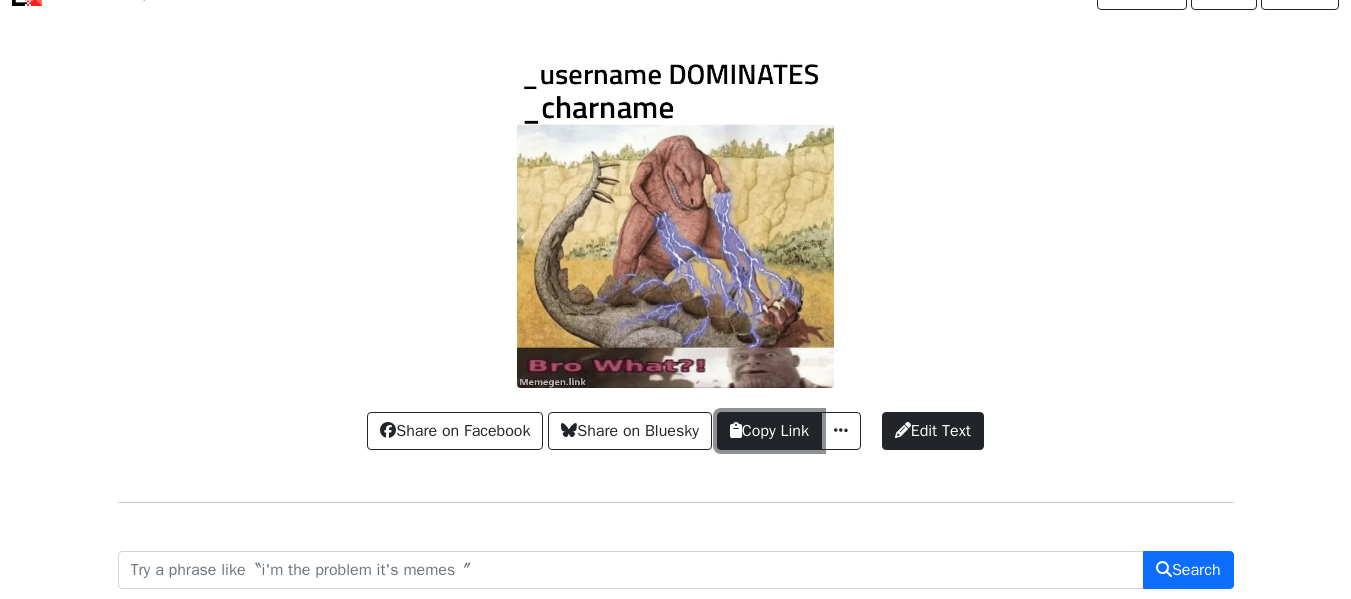 click on "Copy Link" at bounding box center (769, 431) 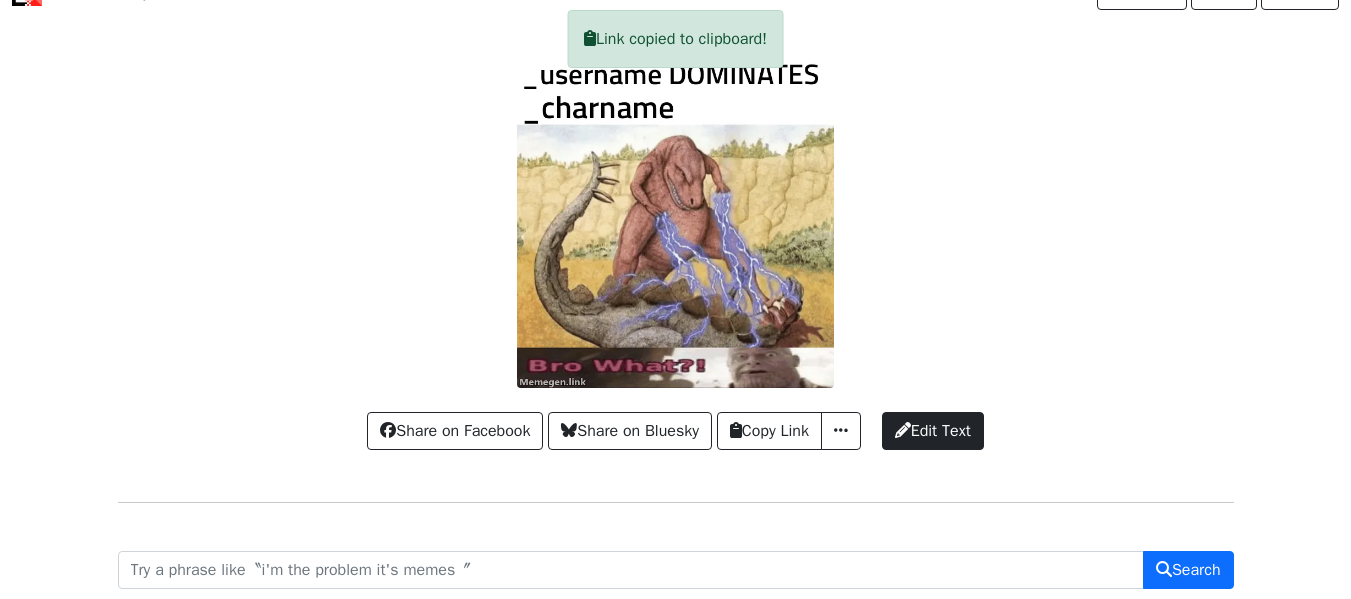 scroll, scrollTop: 0, scrollLeft: 0, axis: both 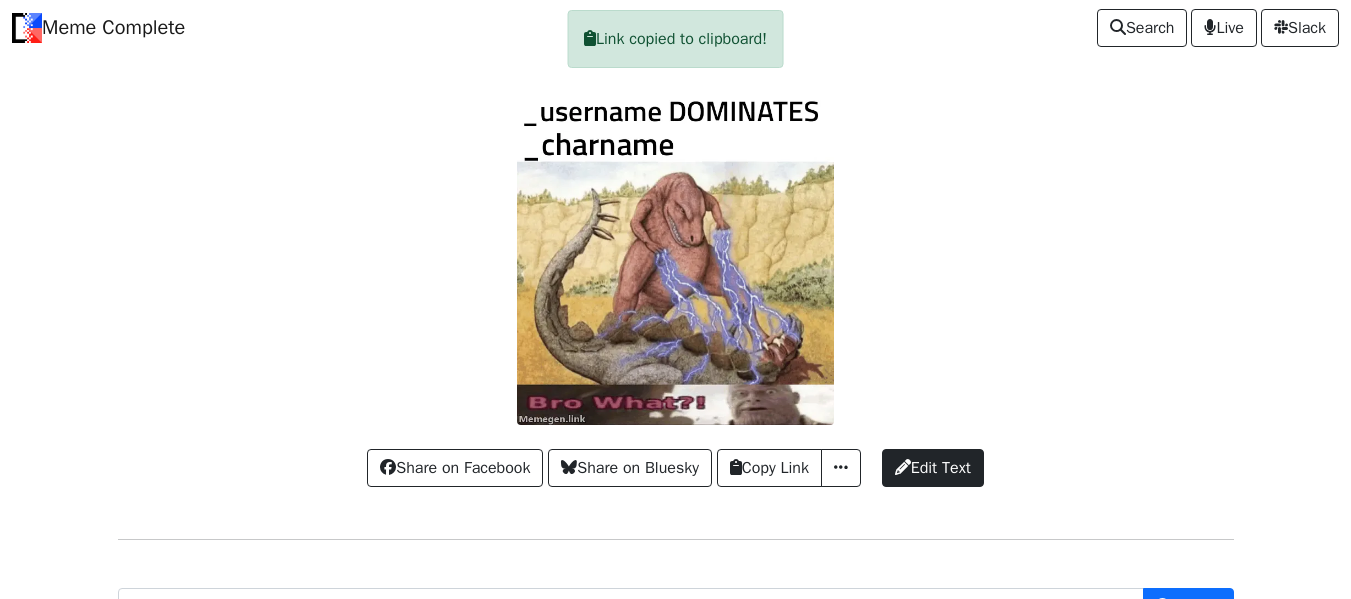 click at bounding box center (676, 260) 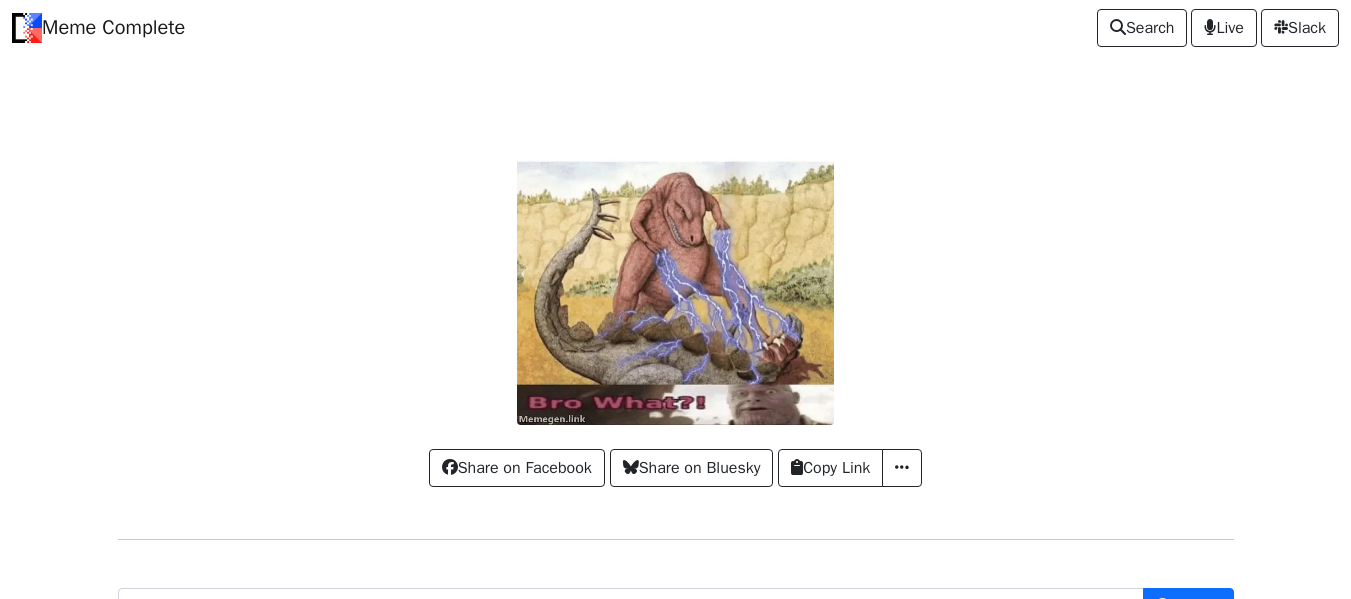 scroll, scrollTop: 0, scrollLeft: 0, axis: both 